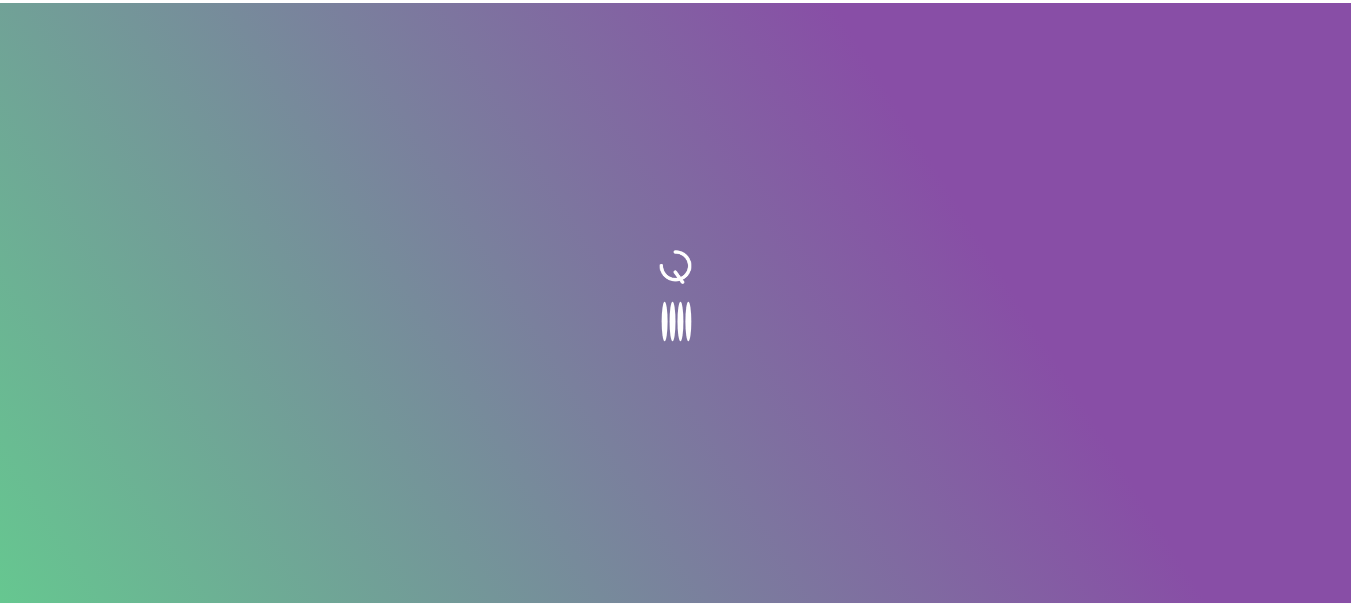 scroll, scrollTop: 0, scrollLeft: 0, axis: both 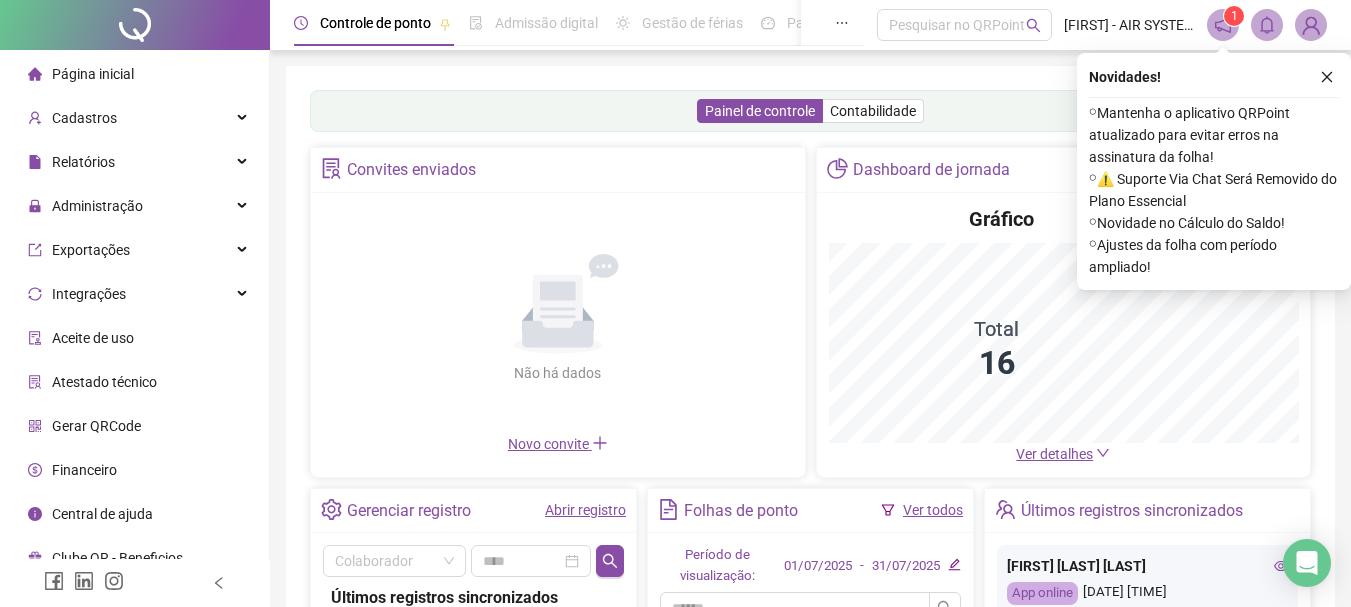 click 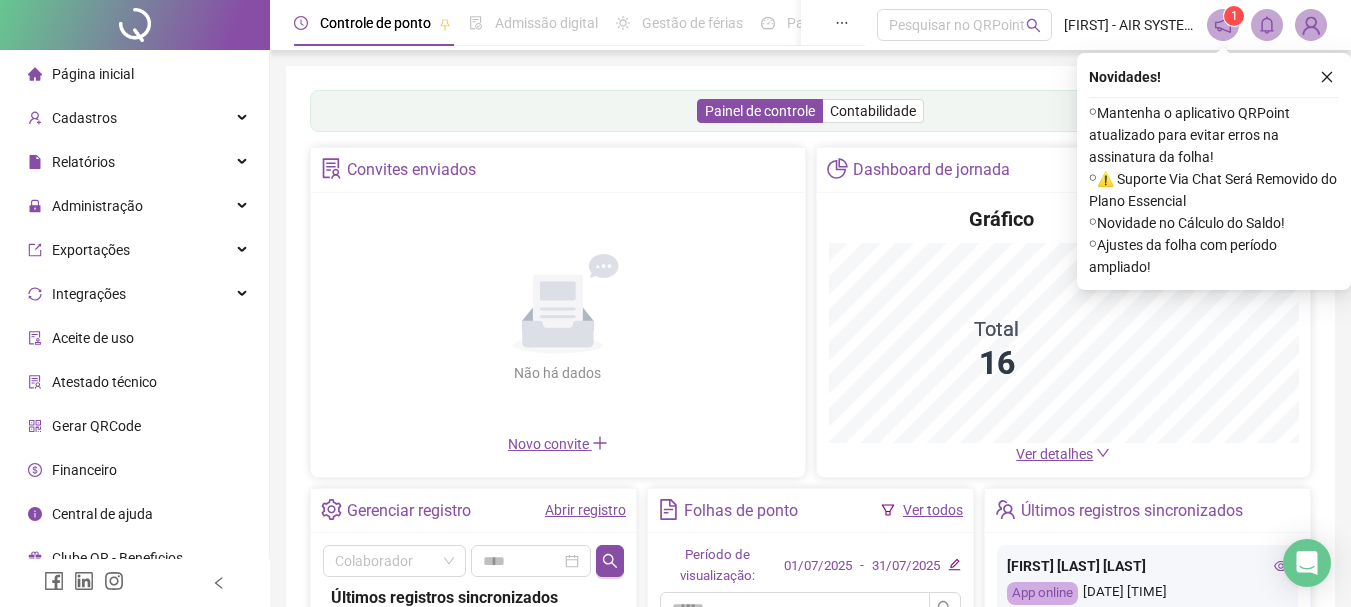 click on "Painel de controle Contabilidade Convites enviados Não há dados Não há dados Novo convite   Dashboard de jornada Gráfico Total 16 Ver detalhes   Gerenciar registro Abrir registro Colaborador Últimos registros sincronizados [FIRST] [LAST] [LAST] App online [DATE] [TIME] [FIRST] [LAST] [LAST]  App online [DATE] [TIME] [FIRST] [MIDDLE] [LAST] [LAST] [LAST] App online [DATE] [TIME] [FIRST] [MIDDLE] [LAST] [LAST] [LAST] [LAST] App online [DATE] [TIME] [FIRST] [LAST] [LAST] App online [DATE] [TIME] [FIRST] [MIDDLE] [LAST] [LAST] App online [DATE] [TIME] [FIRST] [MIDDLE] [LAST] [LAST] App online [DATE] [TIME] [FIRST] [LAST] [LAST] App online [DATE] [TIME] [FIRST] [LAST] [LAST] App online [DATE] [TIME] App online App online" at bounding box center (810, 482) 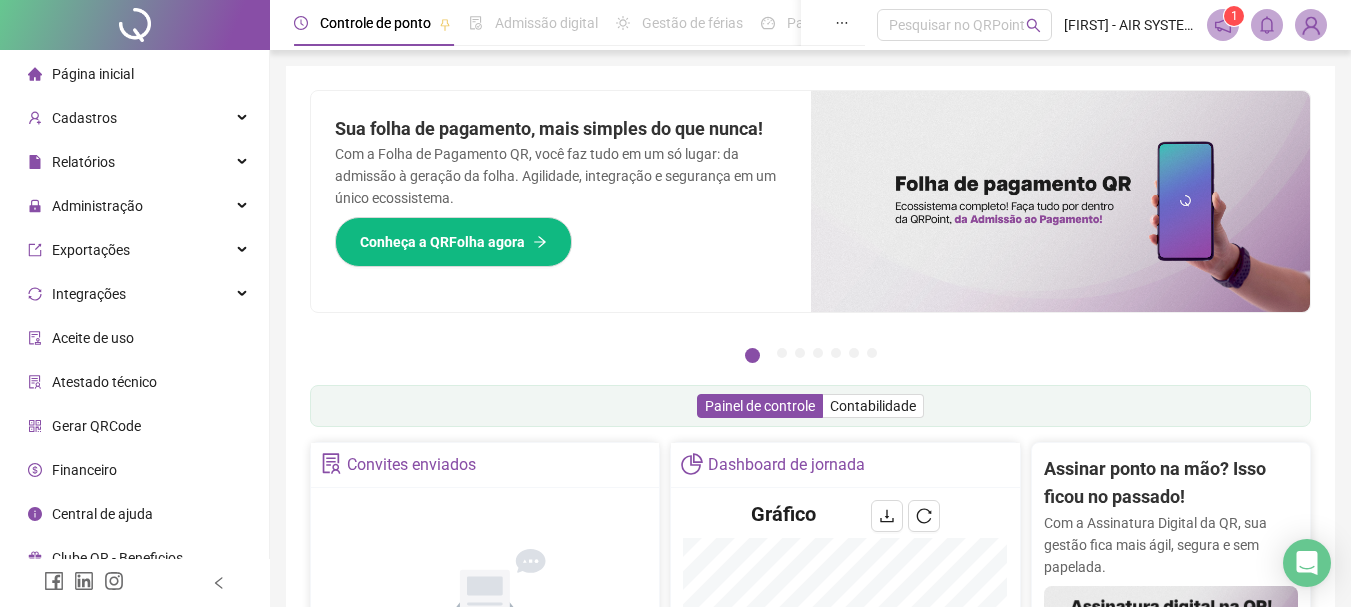 scroll, scrollTop: 400, scrollLeft: 0, axis: vertical 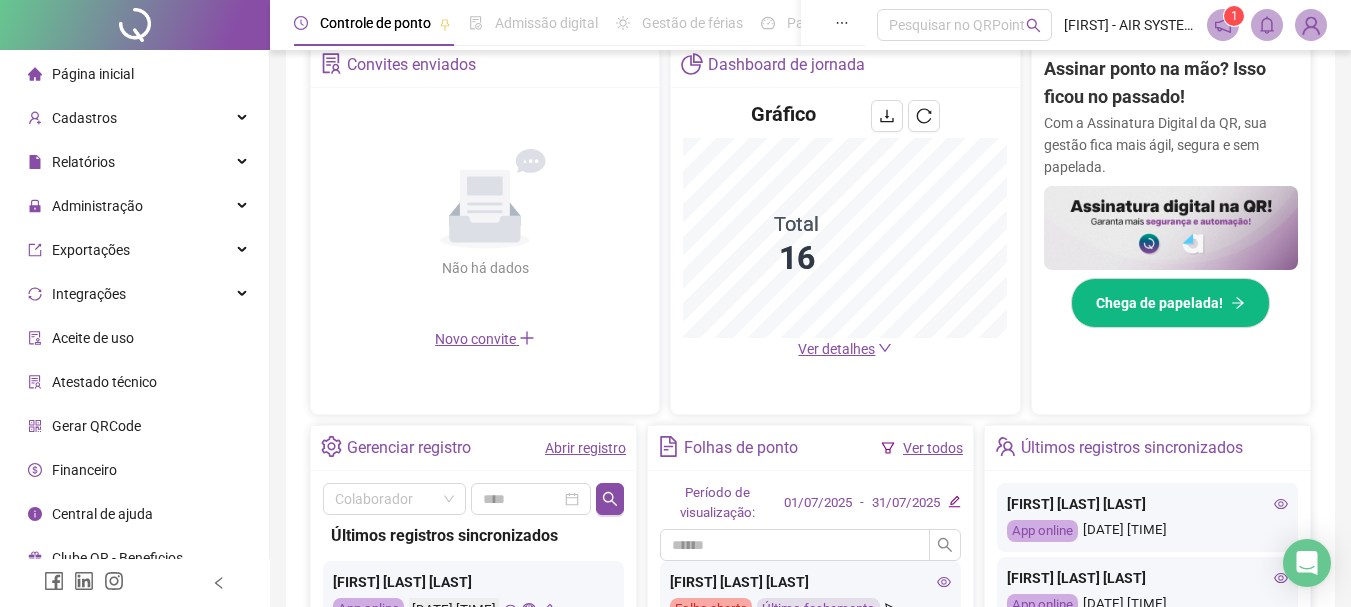 click on "Ver detalhes" at bounding box center [845, 349] 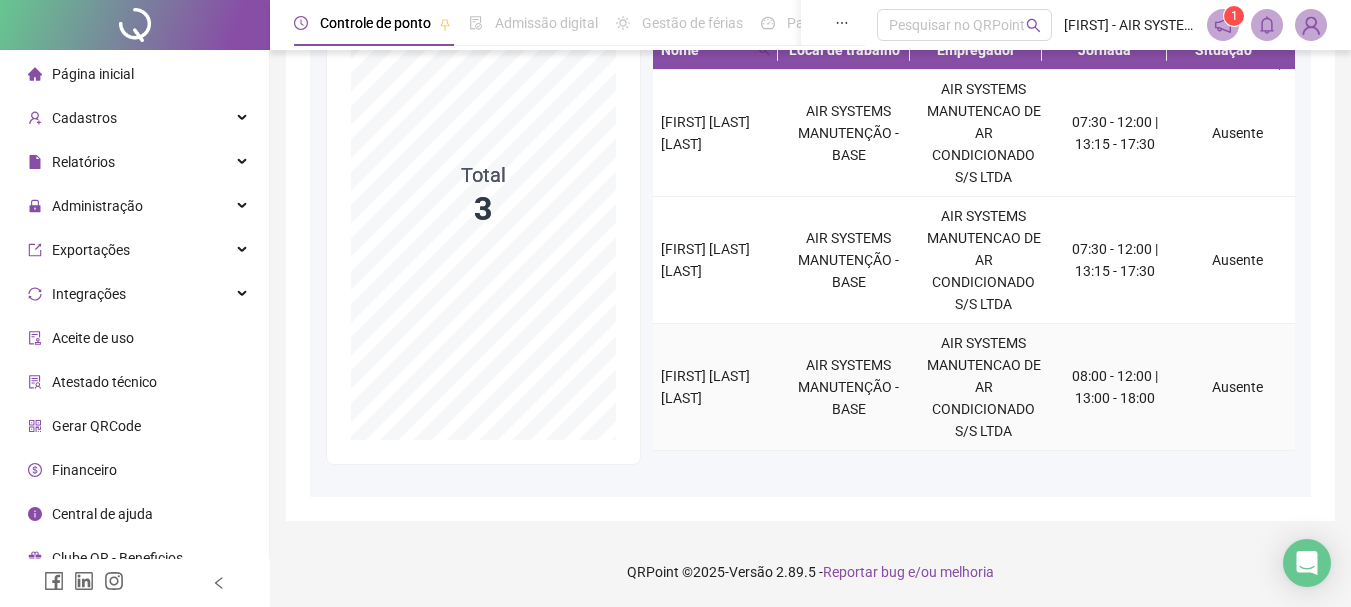 scroll, scrollTop: 167, scrollLeft: 0, axis: vertical 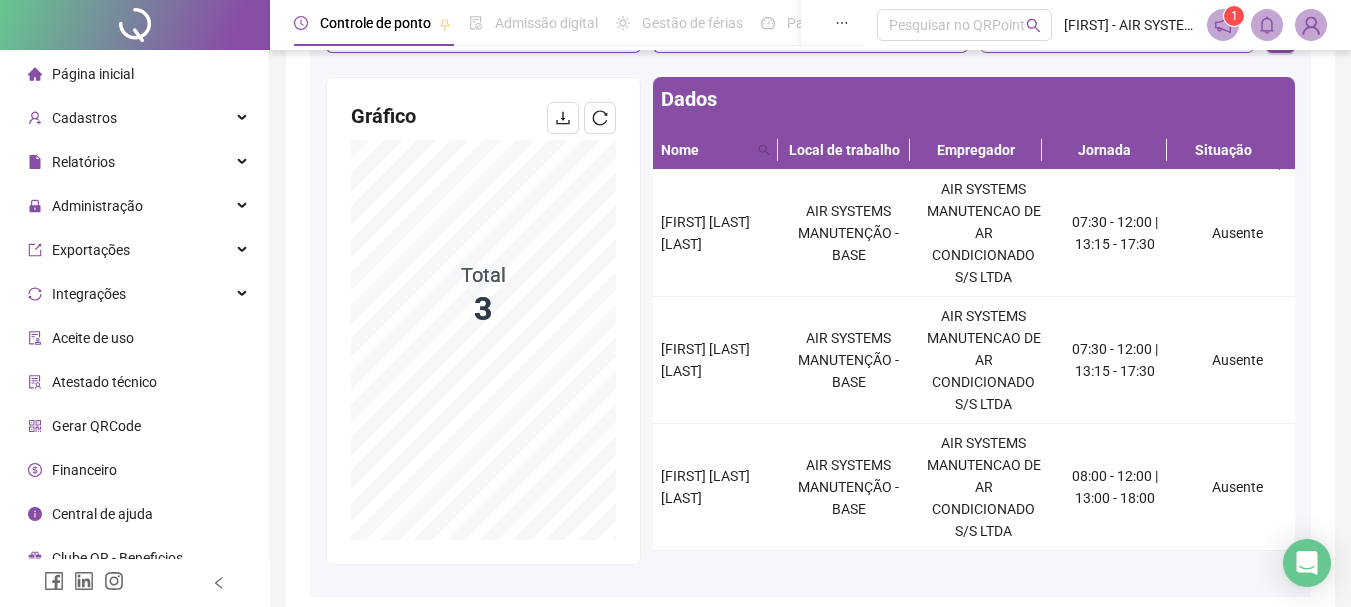 click on "Página inicial" at bounding box center [134, 74] 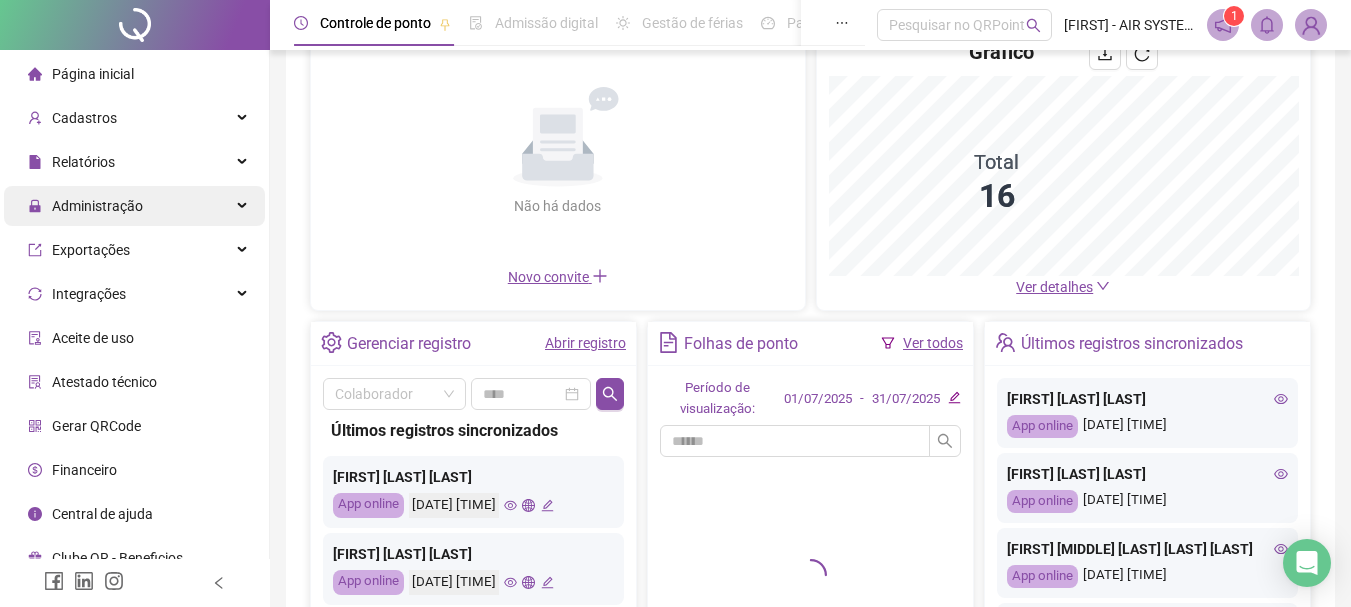 click on "Administração" at bounding box center (97, 206) 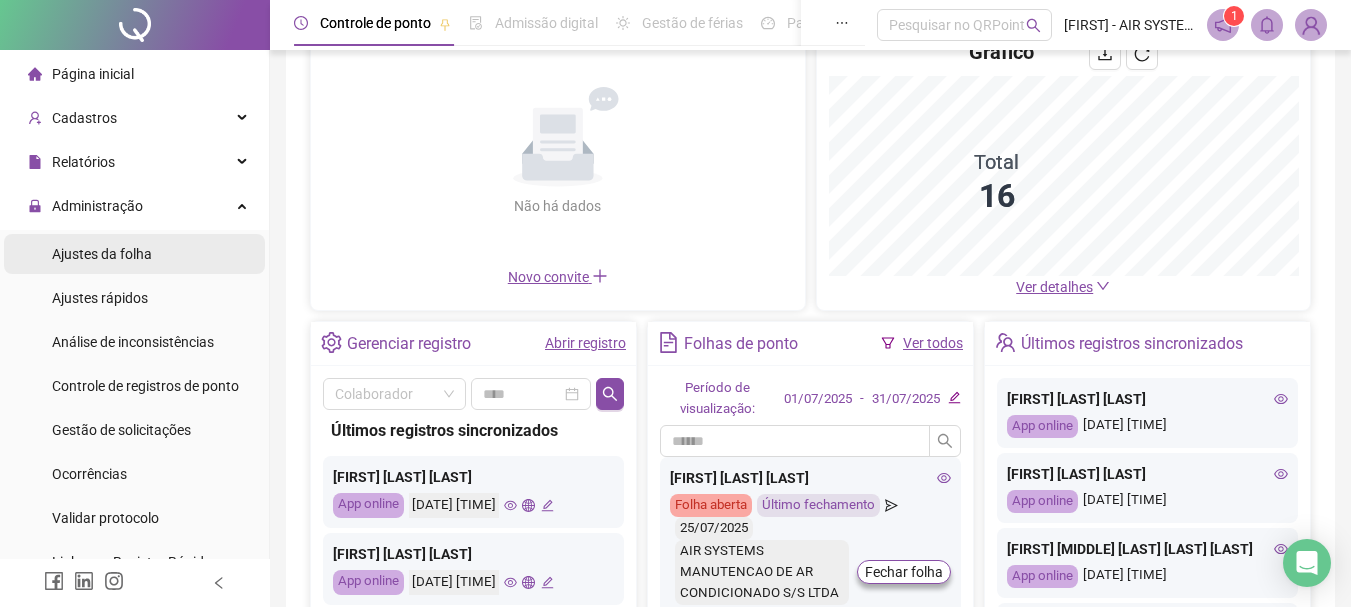 click on "Ajustes da folha" at bounding box center (102, 254) 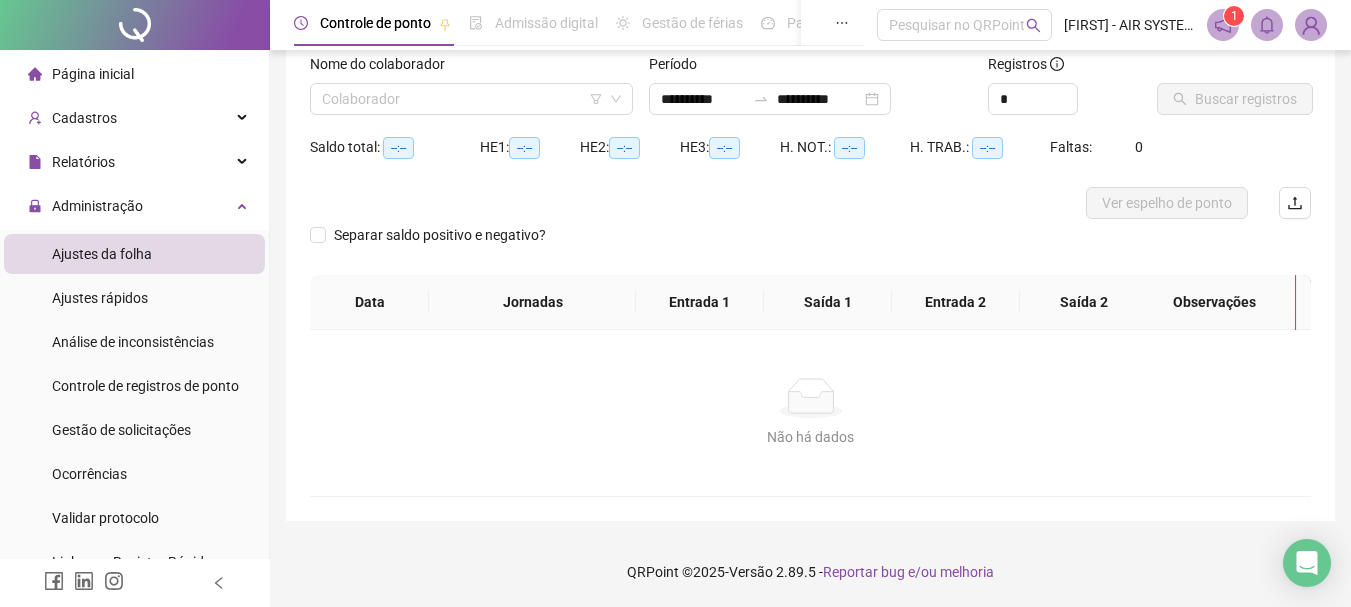 scroll, scrollTop: 131, scrollLeft: 0, axis: vertical 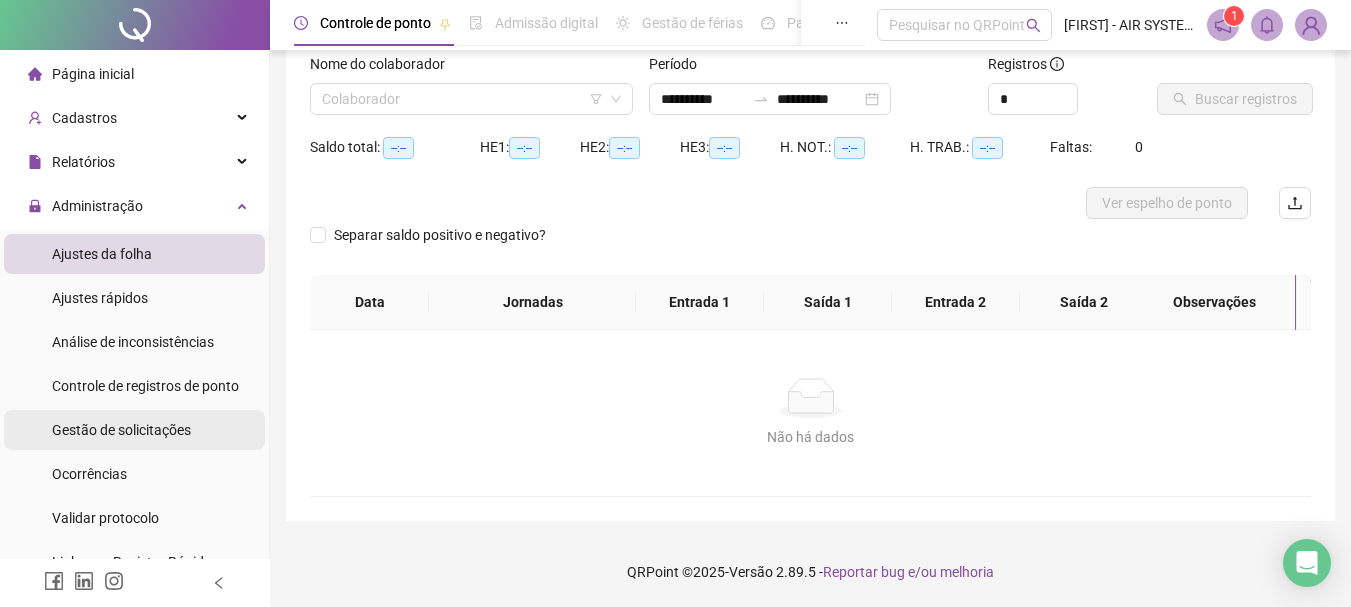 click on "Gestão de solicitações" at bounding box center (121, 430) 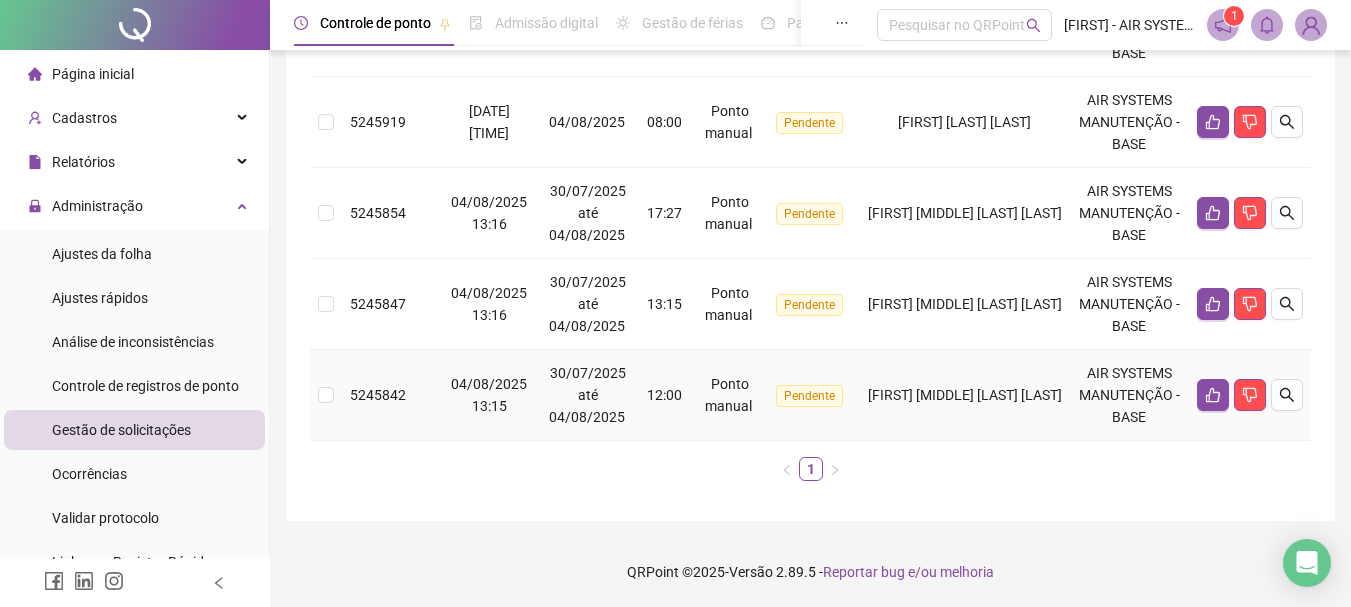 scroll, scrollTop: 348, scrollLeft: 0, axis: vertical 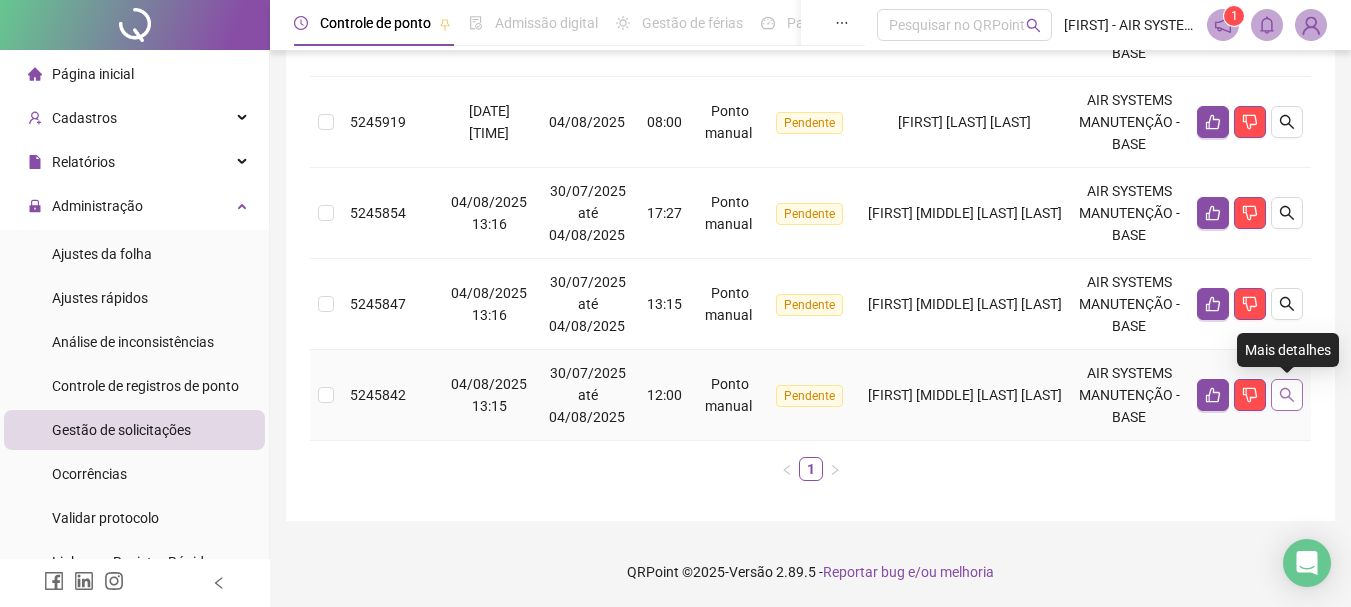 click 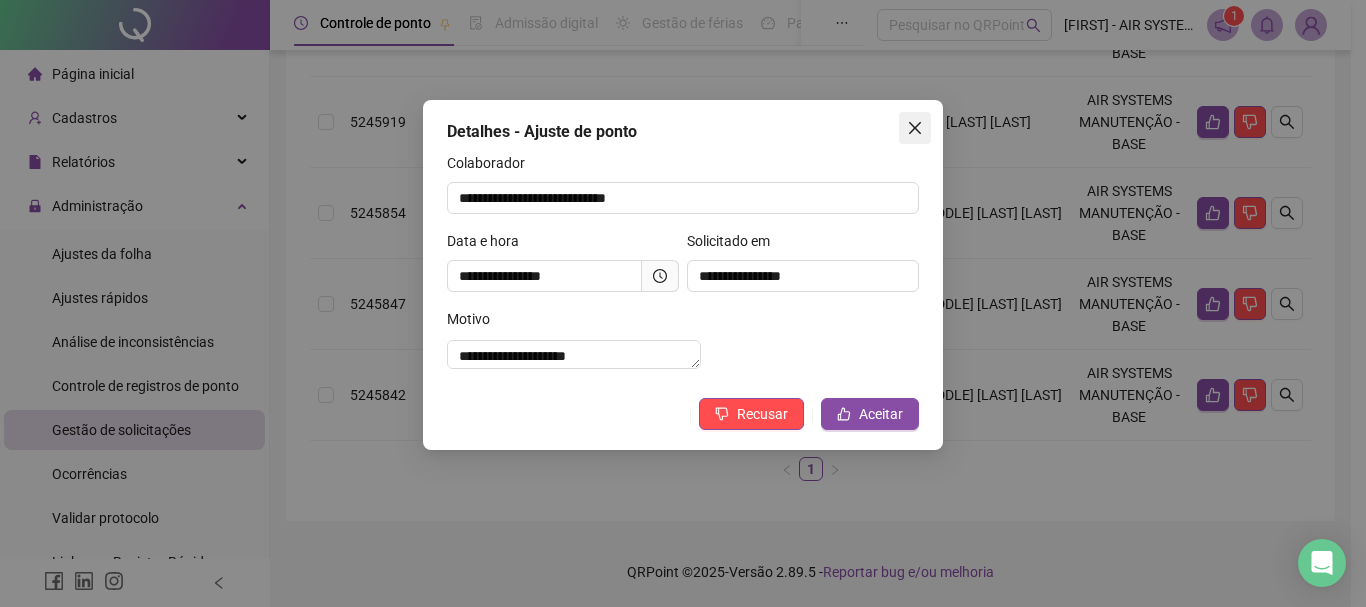 click 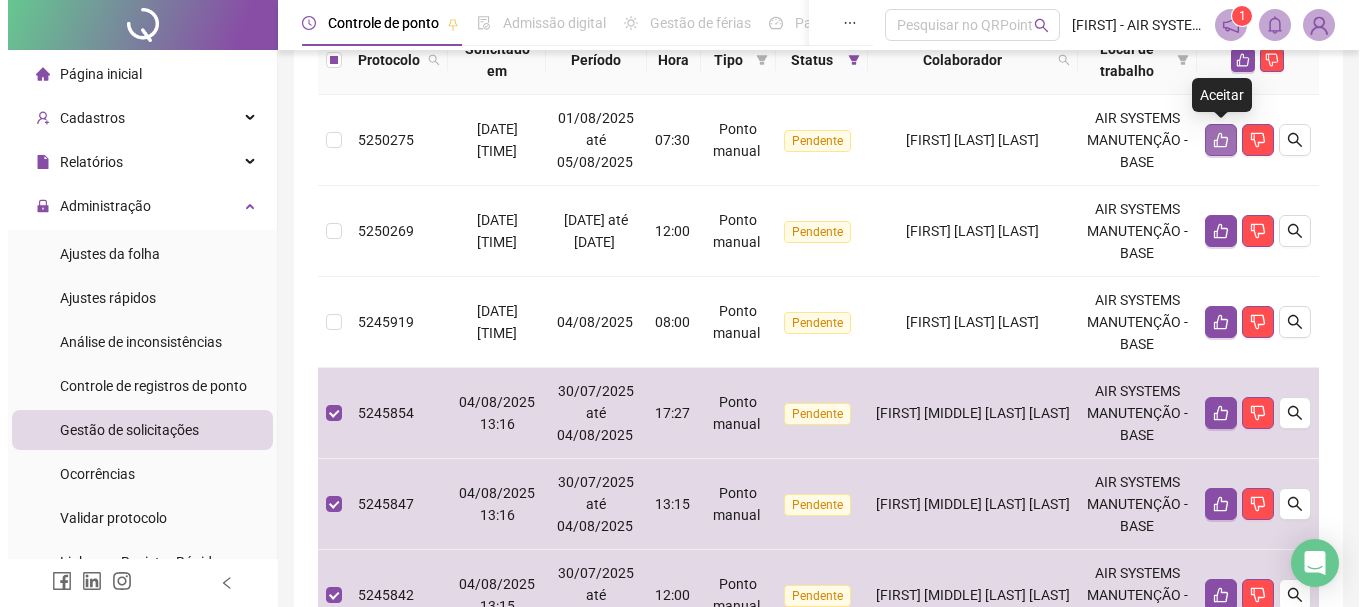 scroll, scrollTop: 48, scrollLeft: 0, axis: vertical 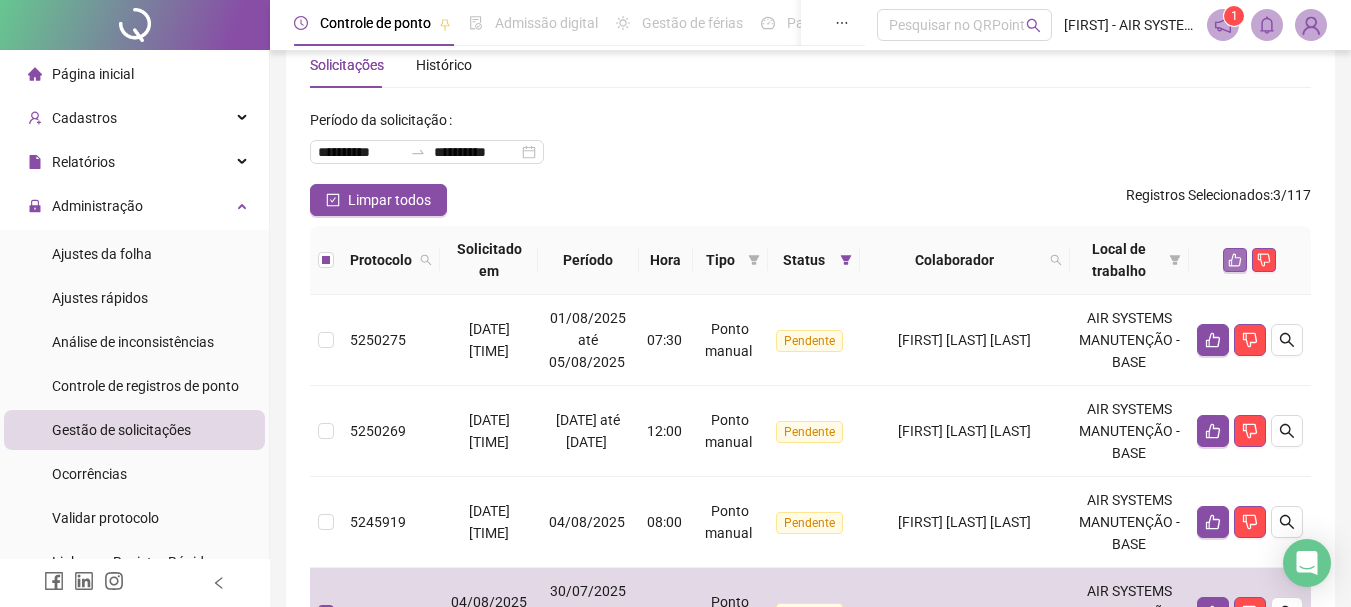 click 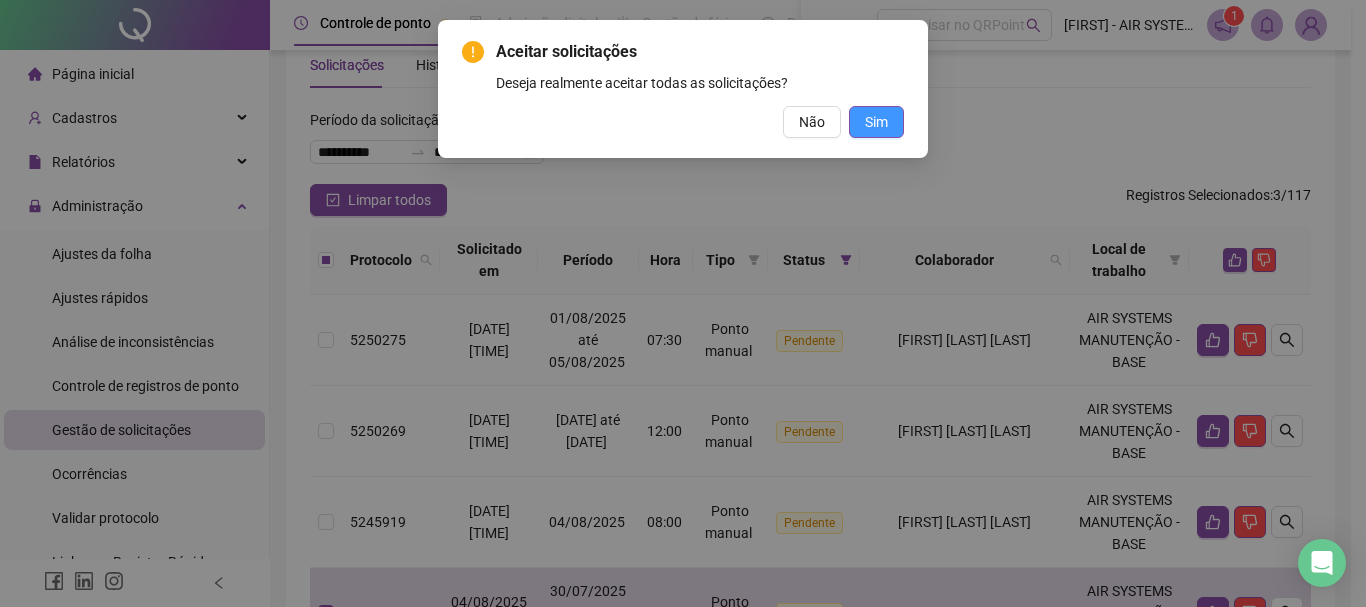 click on "Sim" at bounding box center [876, 122] 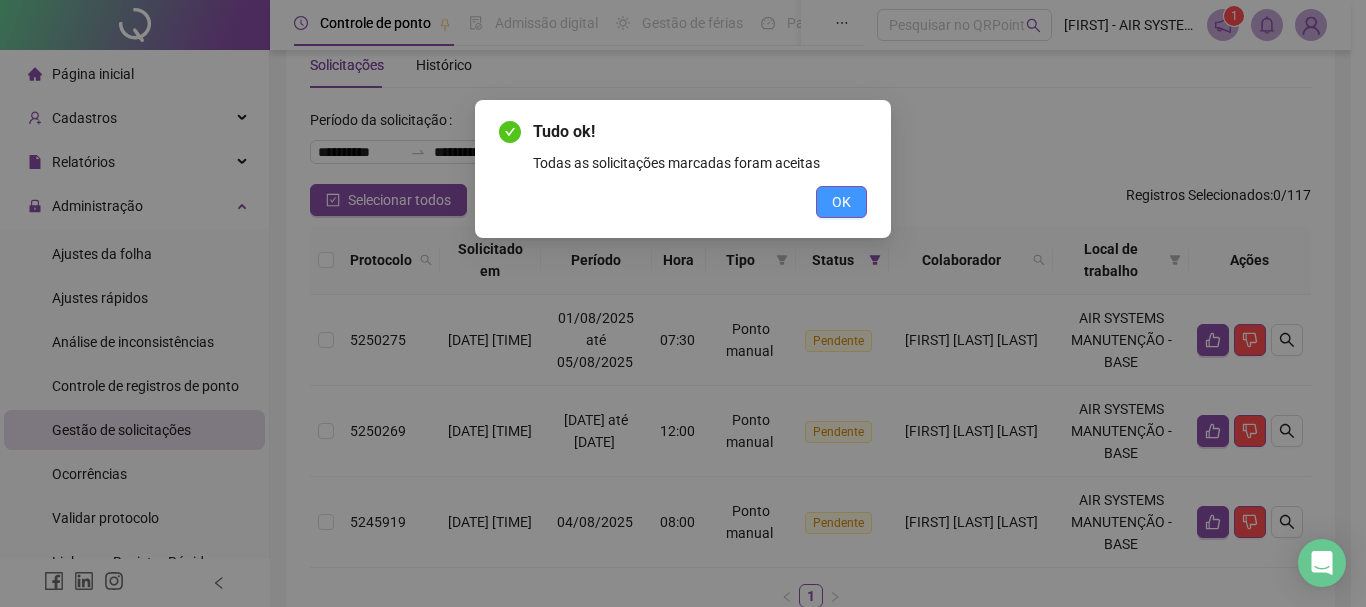click on "OK" at bounding box center (841, 202) 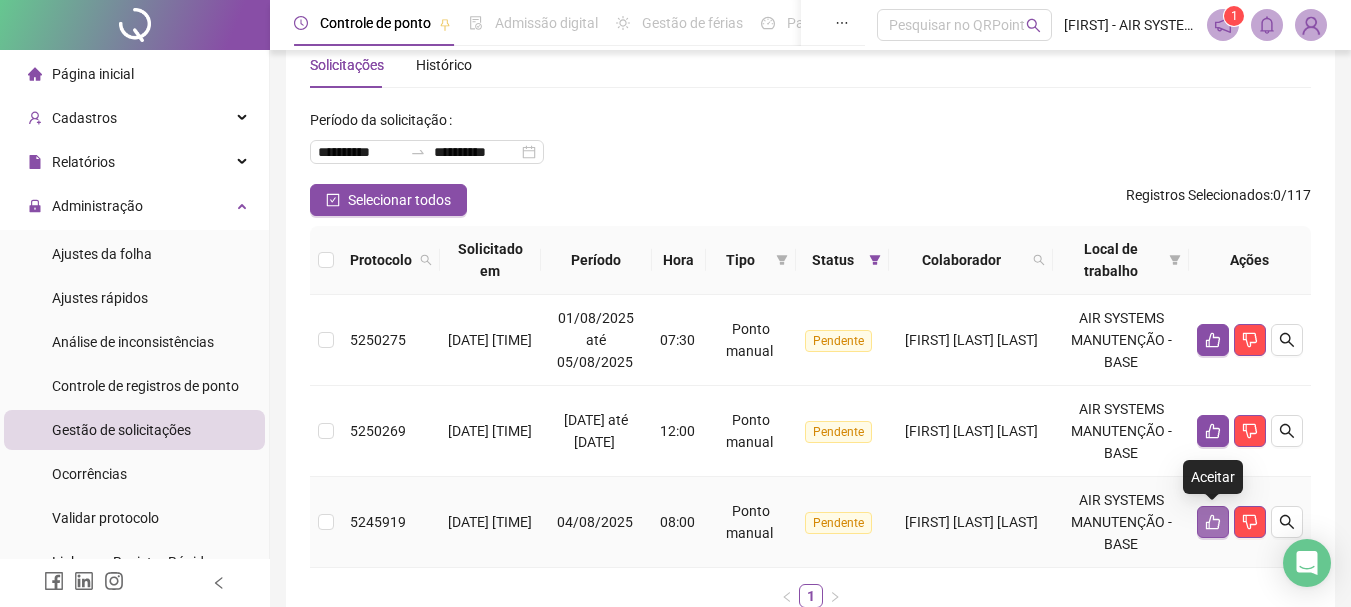 click 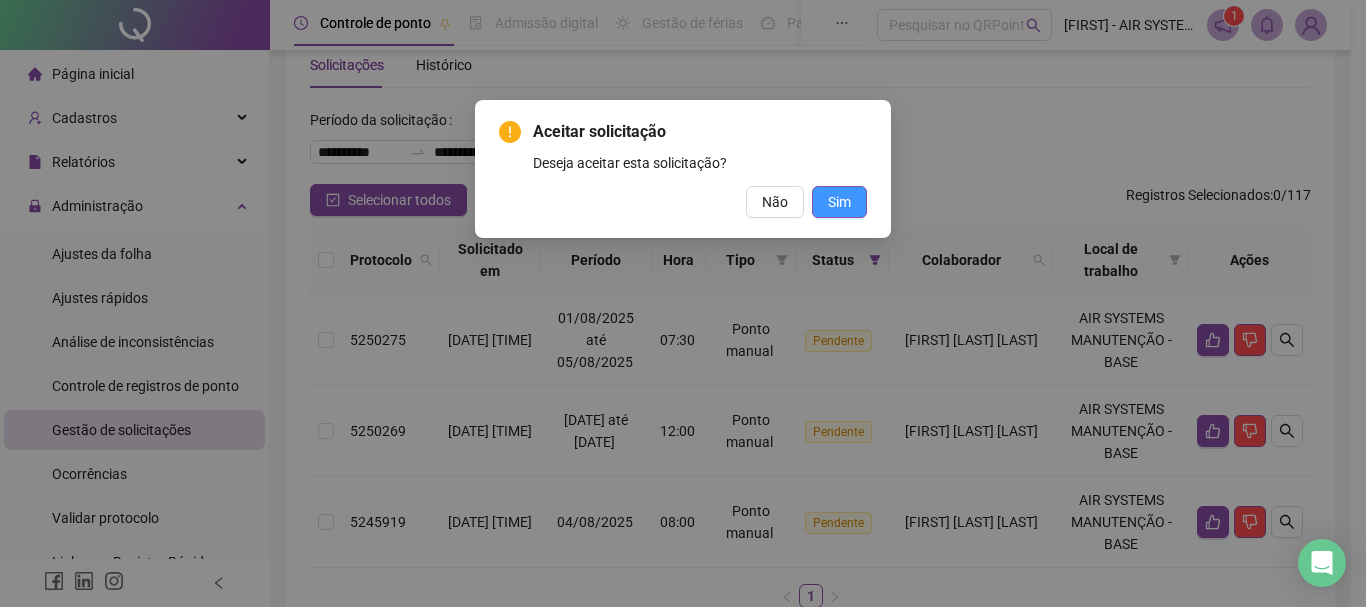 click on "Sim" at bounding box center (839, 202) 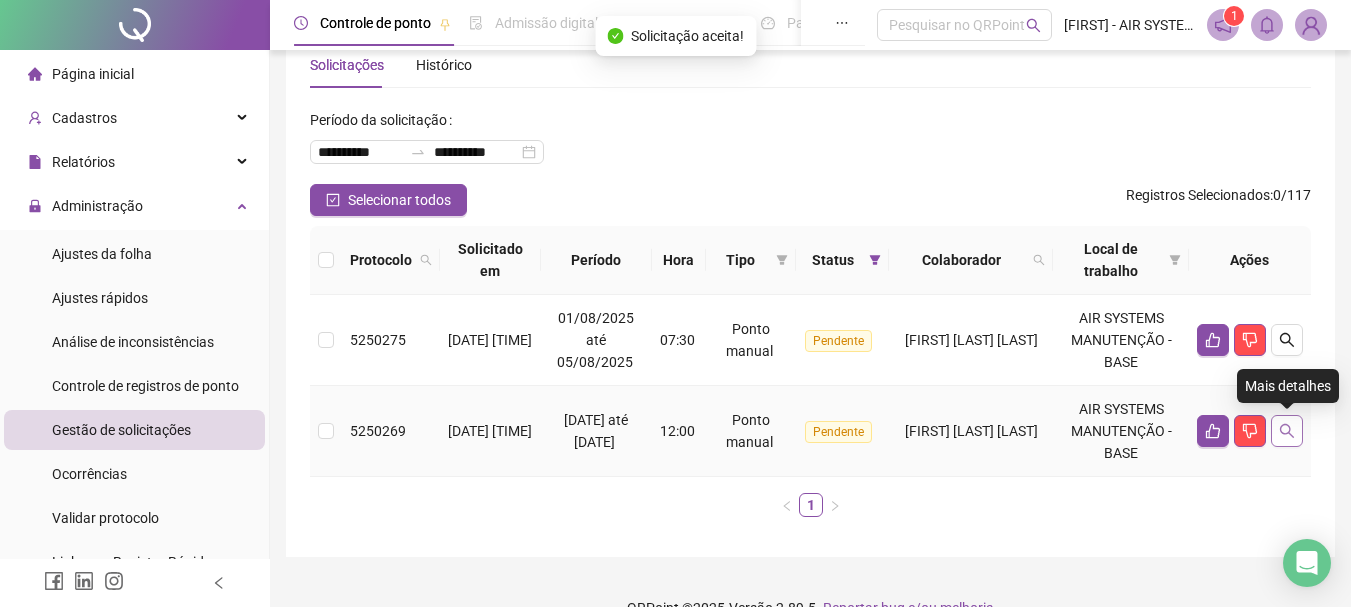 click 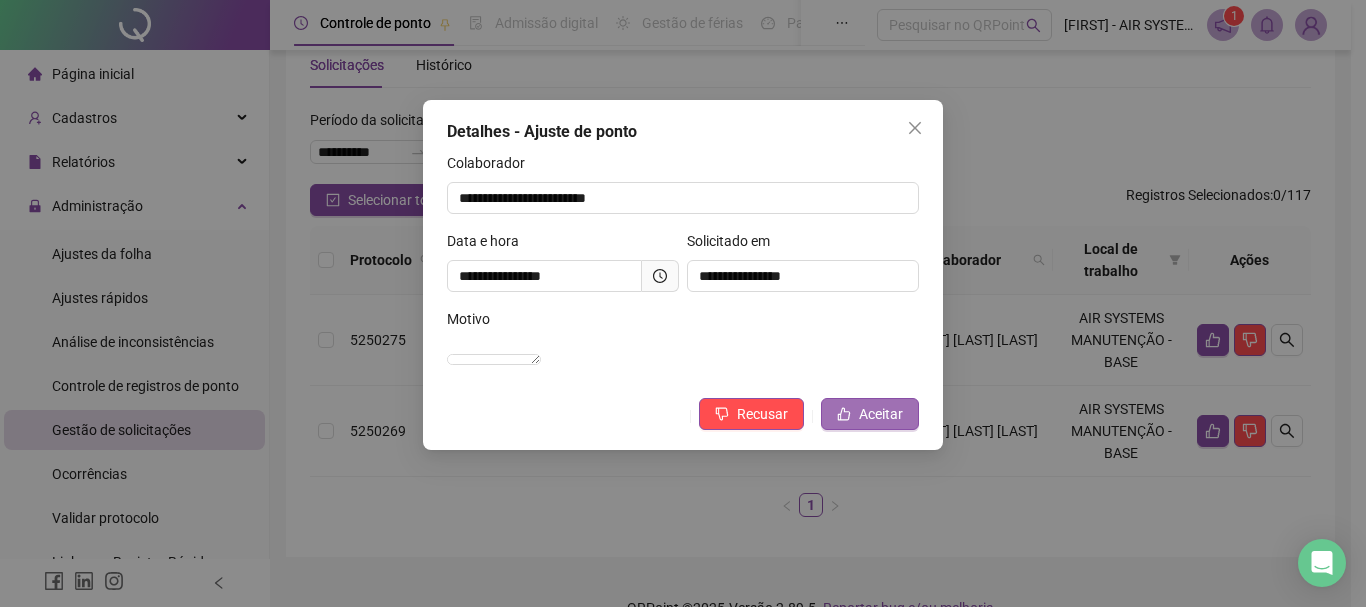 click on "Aceitar" at bounding box center (881, 414) 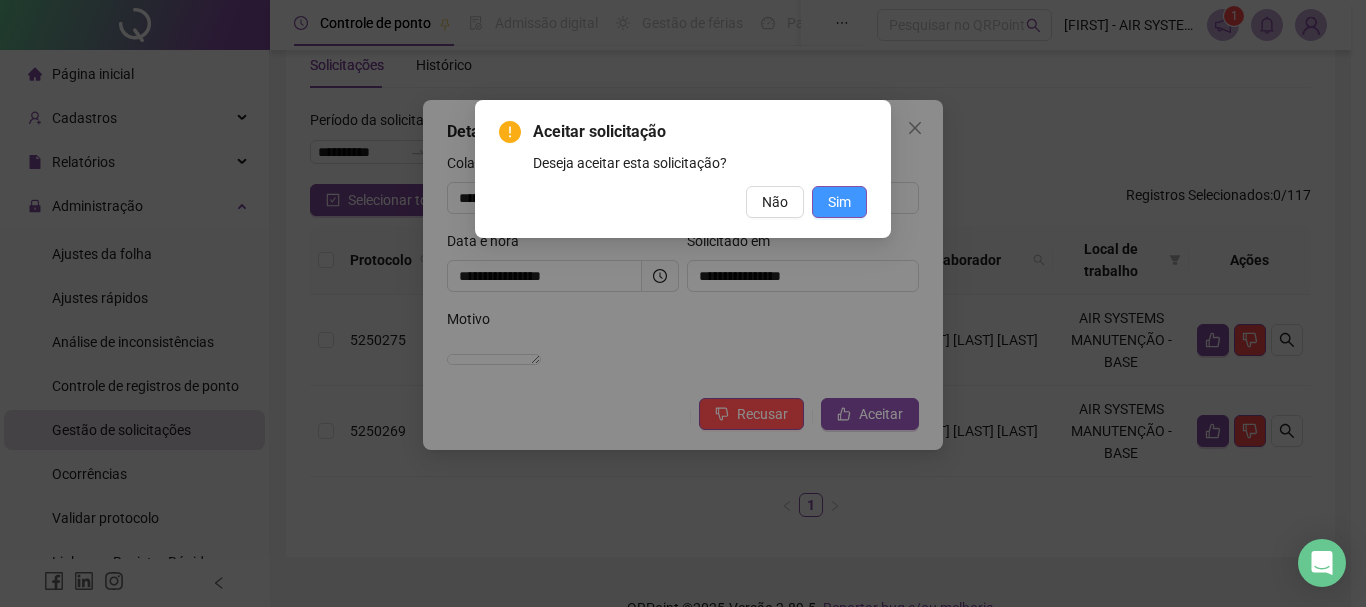 click on "Sim" at bounding box center [839, 202] 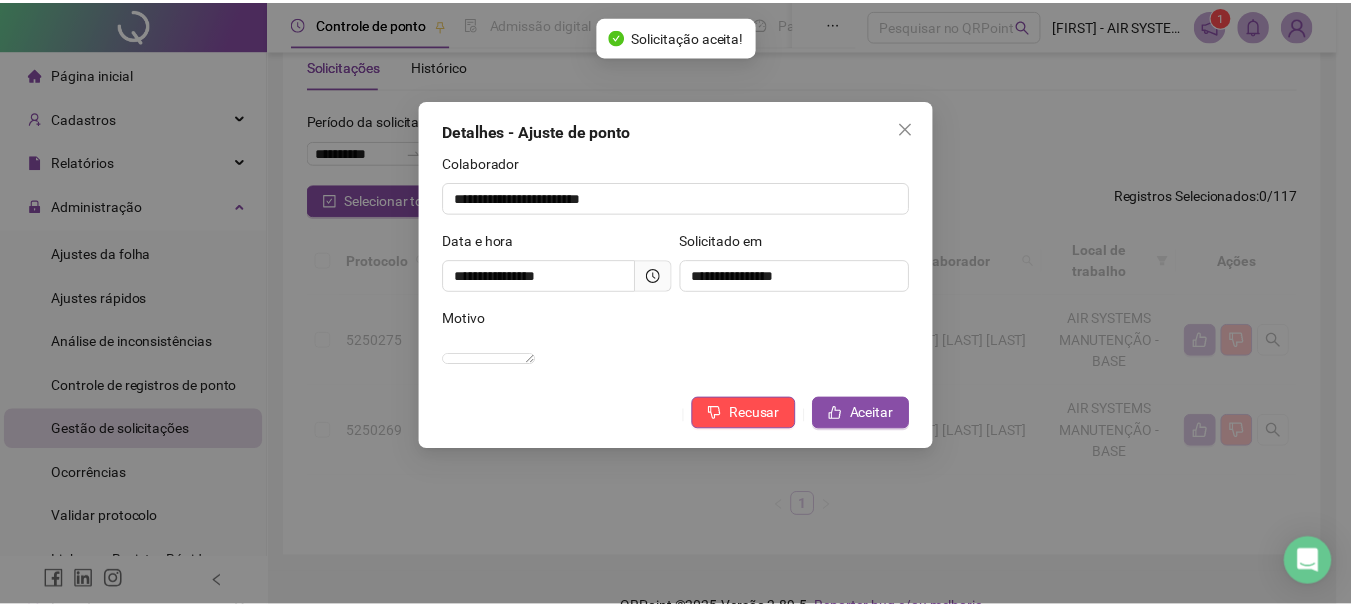 scroll, scrollTop: 0, scrollLeft: 0, axis: both 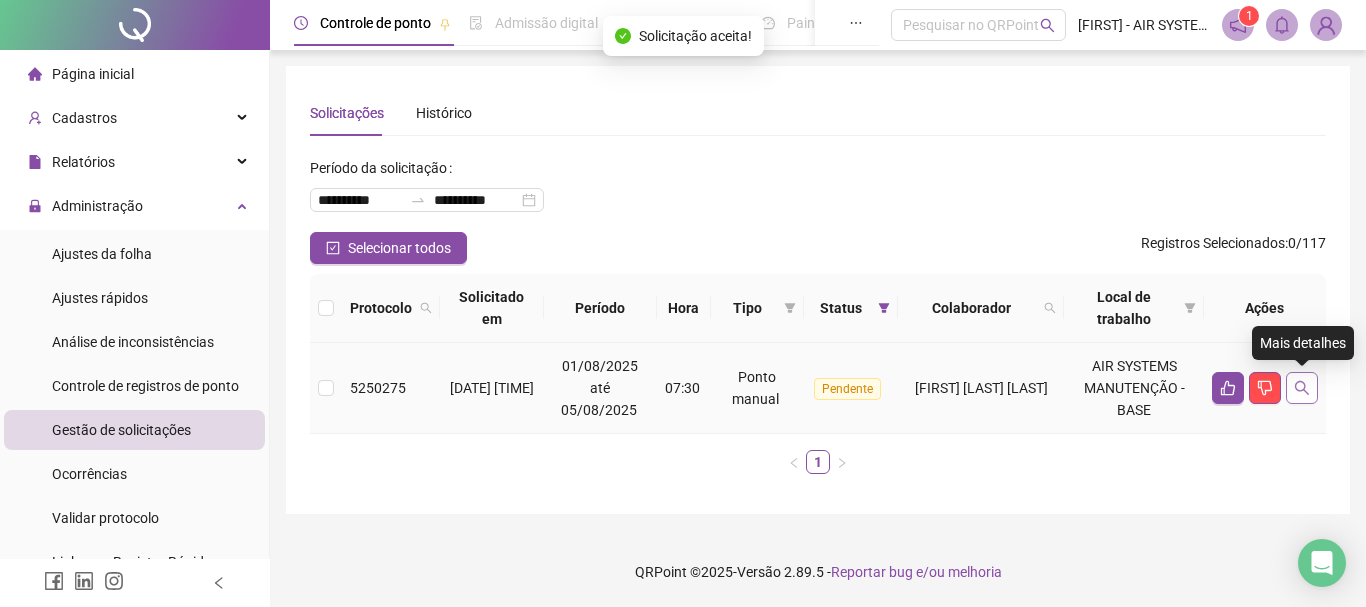 click at bounding box center (1302, 388) 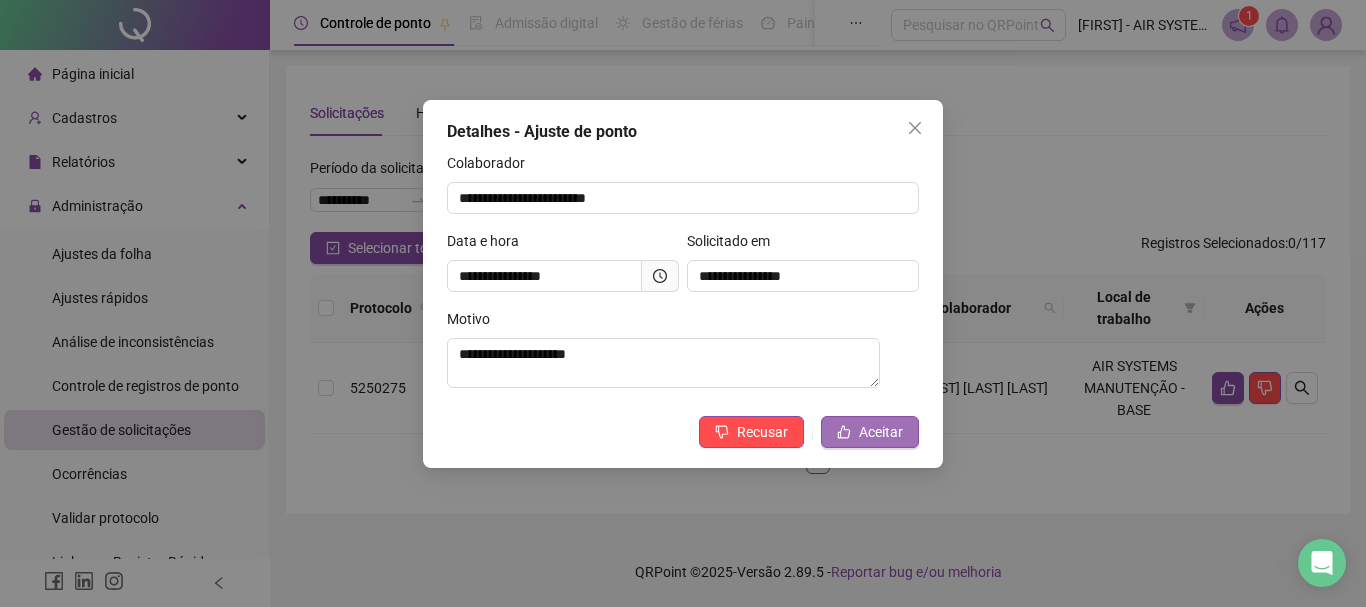 click on "Aceitar" at bounding box center [881, 432] 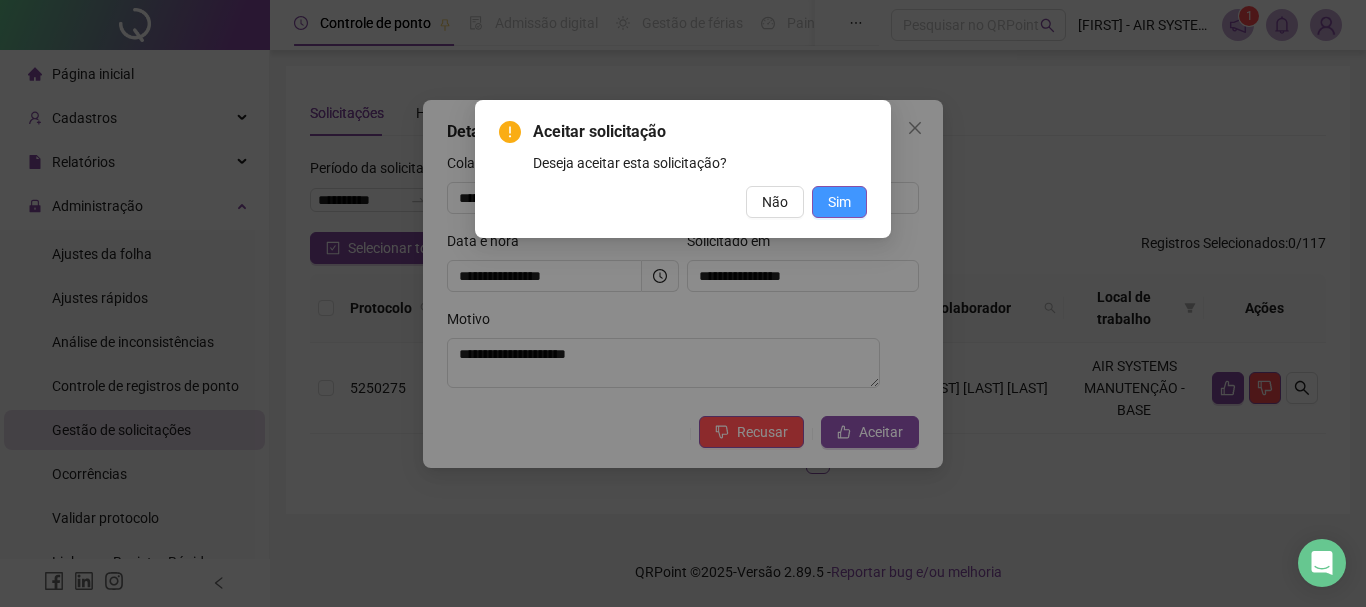 click on "Sim" at bounding box center (839, 202) 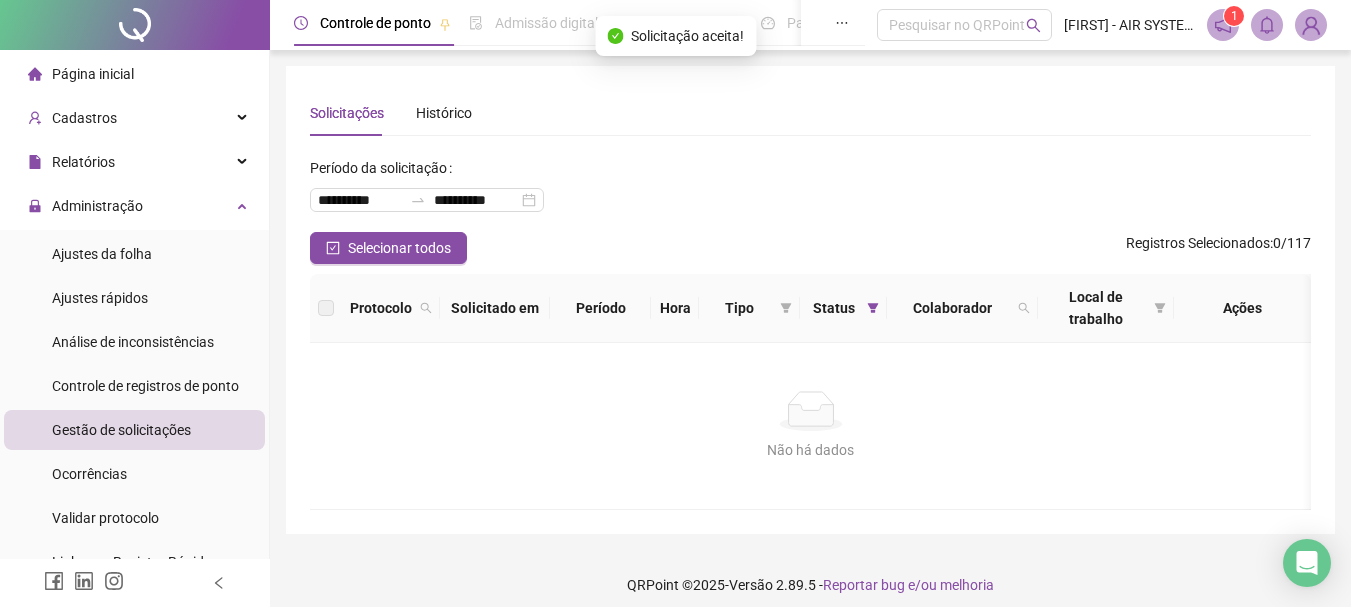 click at bounding box center [1223, 25] 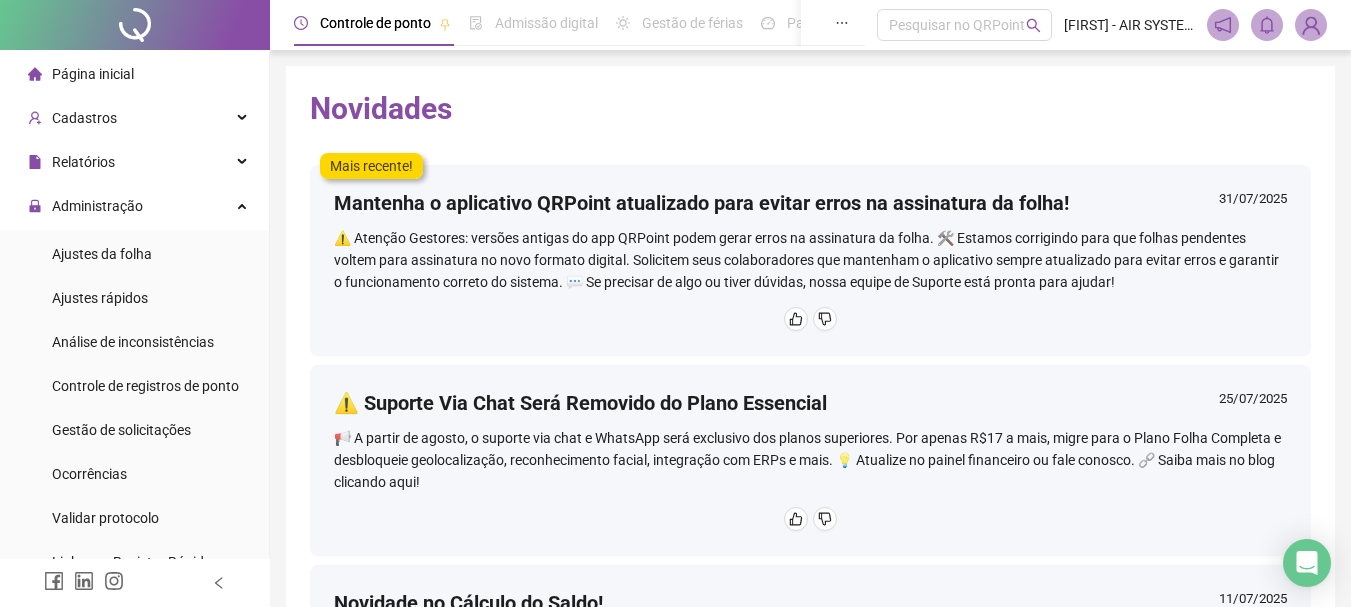 click on "Página inicial" at bounding box center [134, 74] 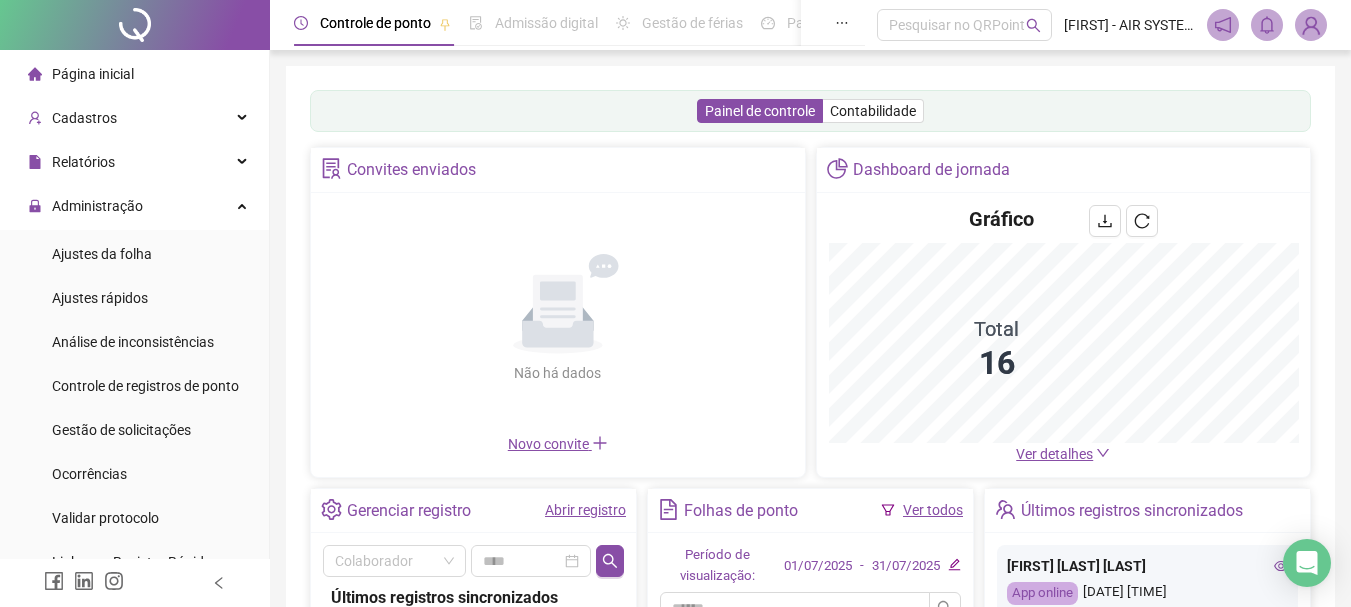 click on "Ver detalhes" at bounding box center [1054, 454] 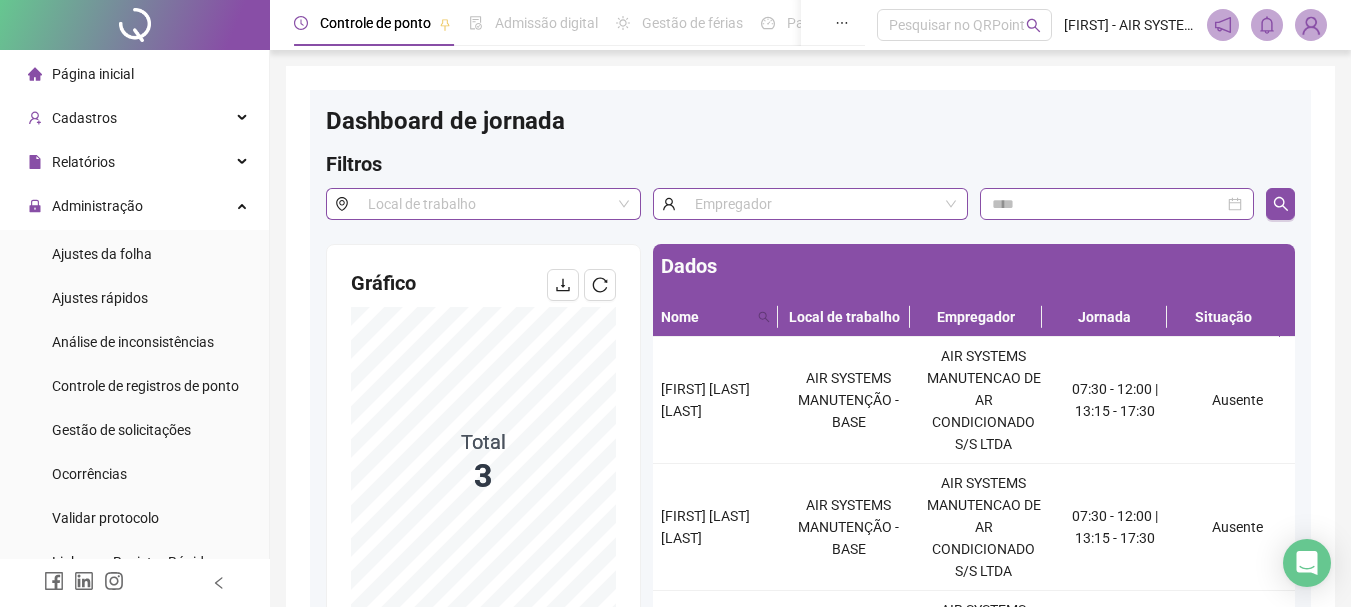 click on "Página inicial" at bounding box center [93, 74] 